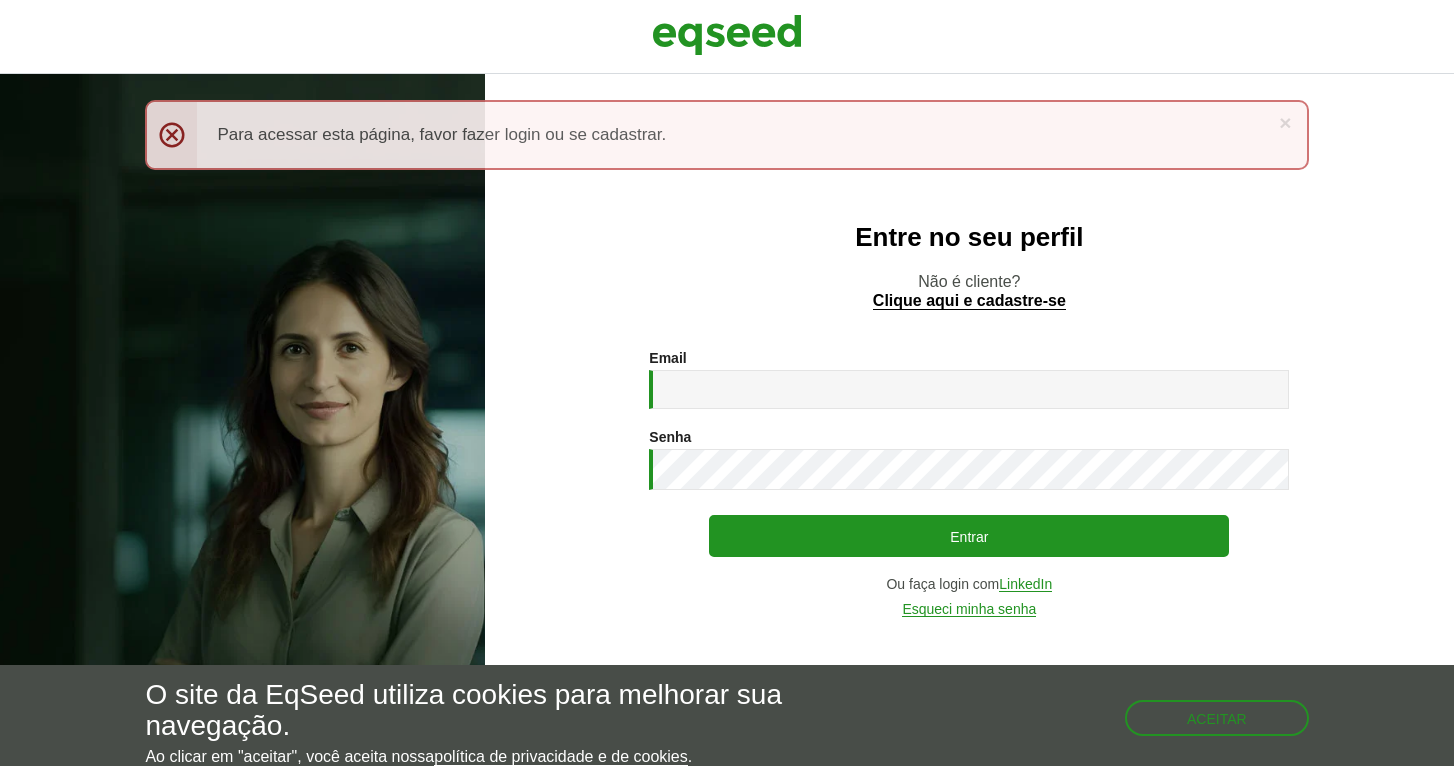 scroll, scrollTop: 0, scrollLeft: 0, axis: both 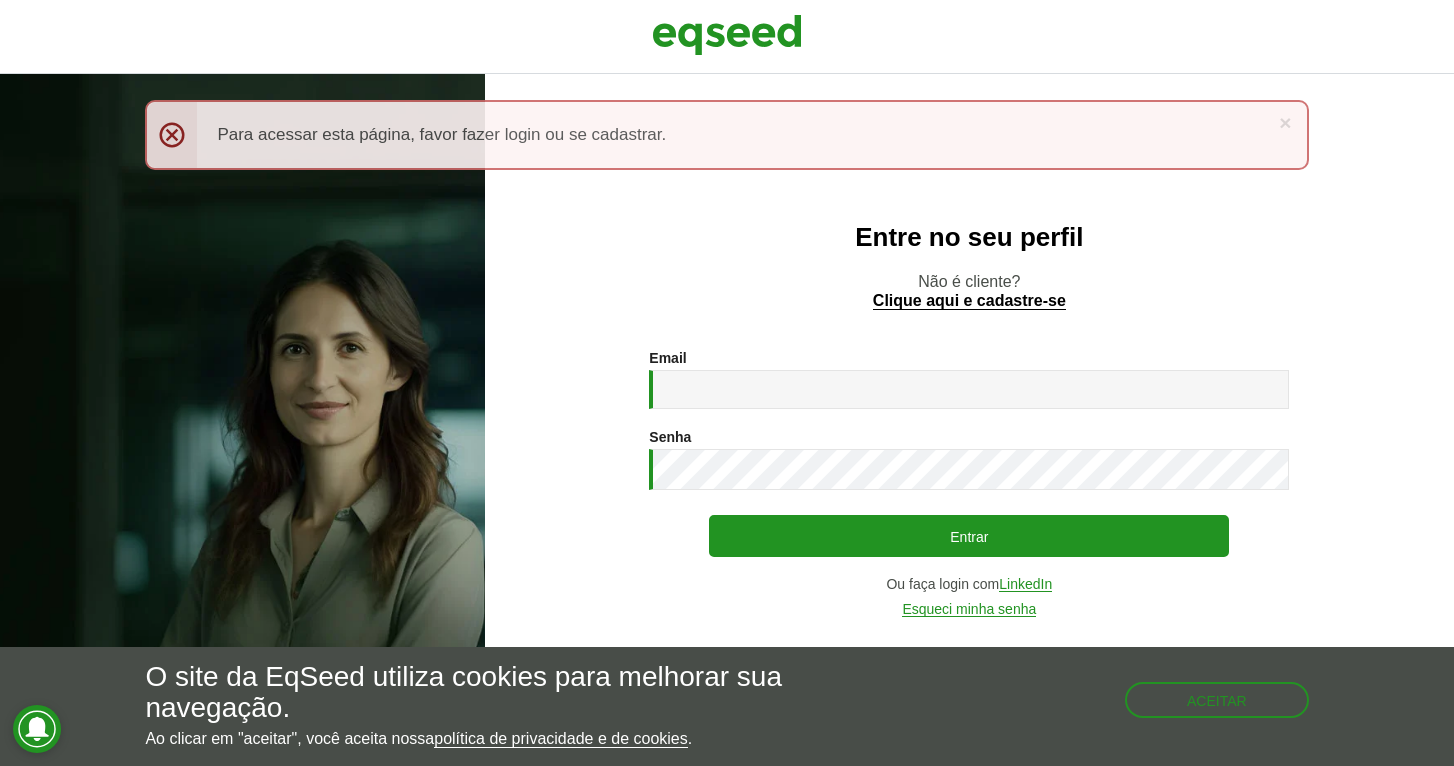 click on "×
Menssagem de erro
Para acessar esta página, favor fazer login ou se cadastrar." at bounding box center (726, 135) 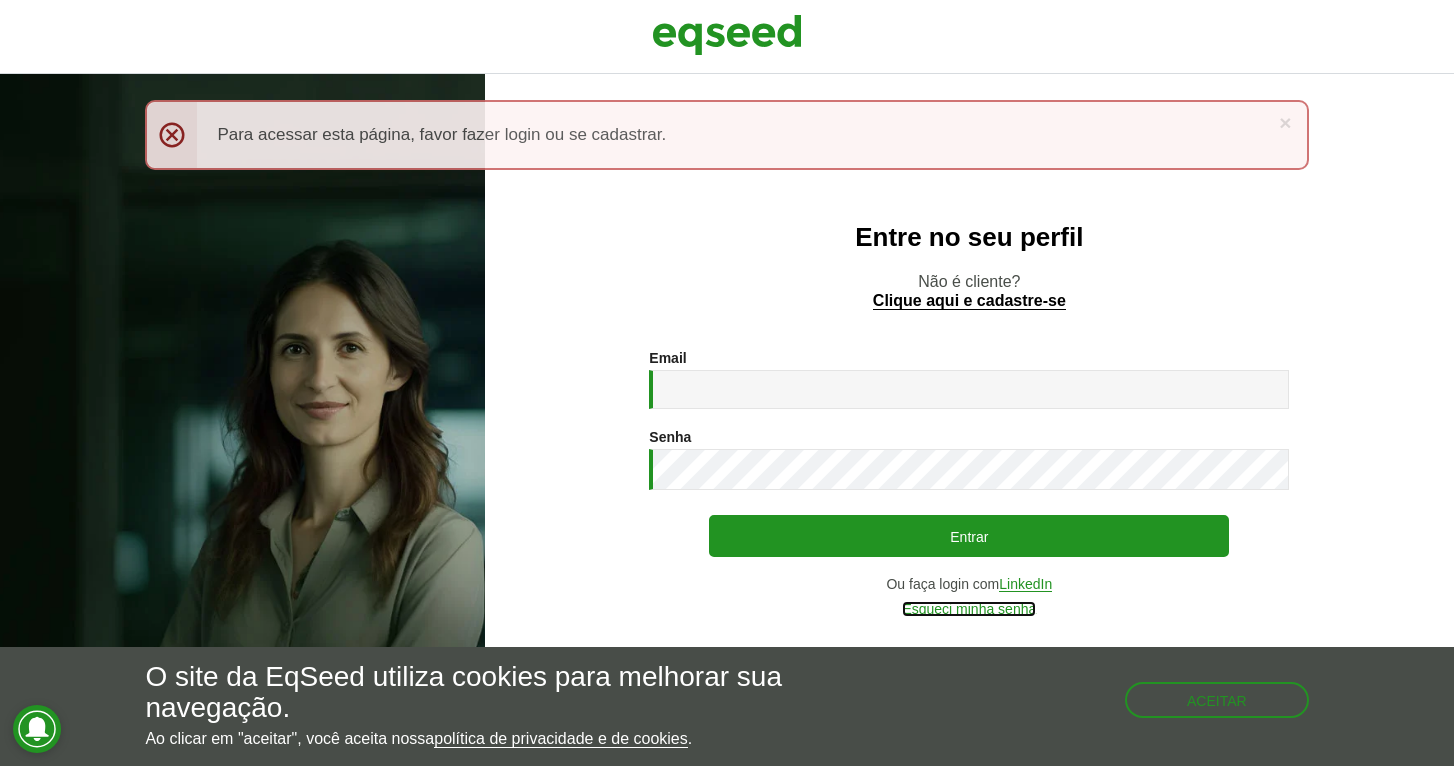 click on "Esqueci minha senha" at bounding box center (969, 609) 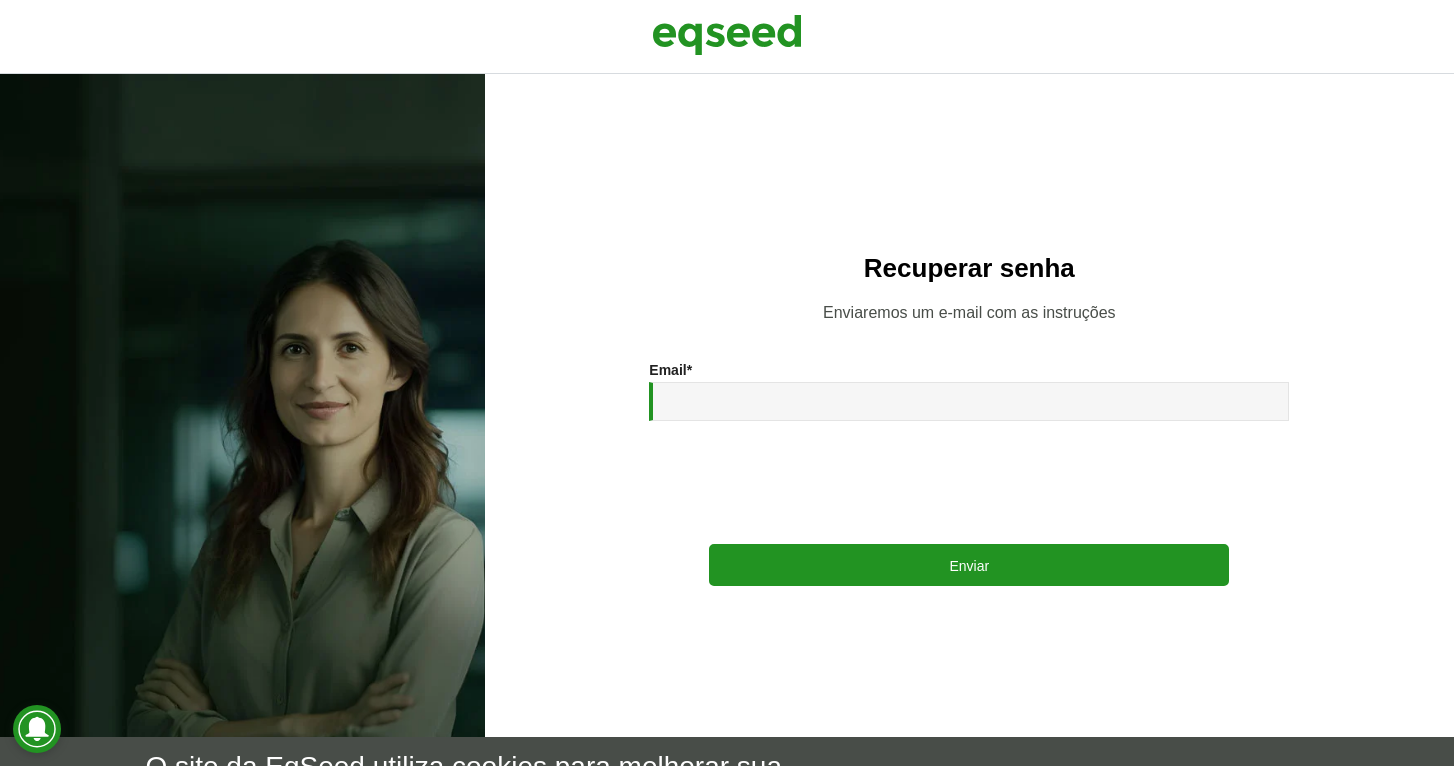 scroll, scrollTop: 0, scrollLeft: 0, axis: both 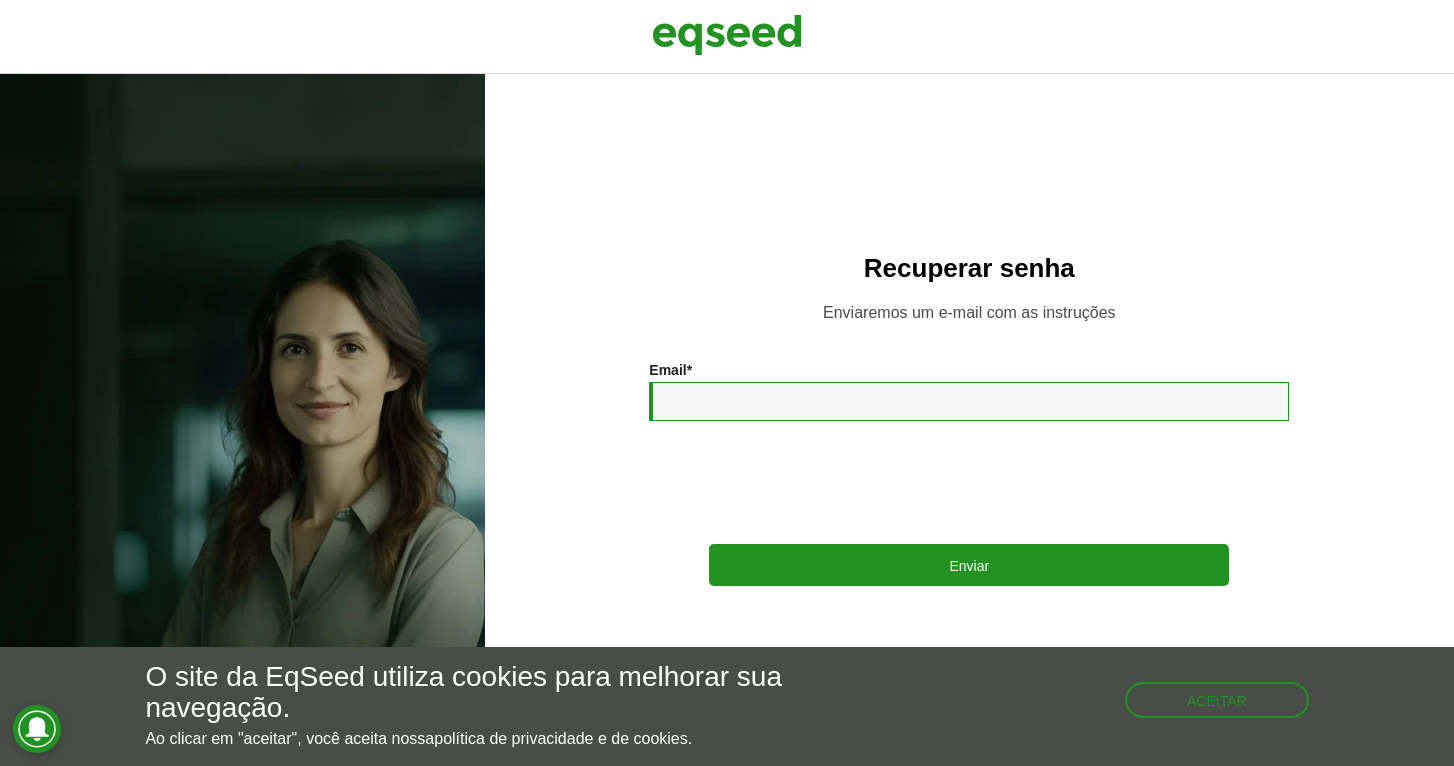click on "Email  *" at bounding box center [969, 401] 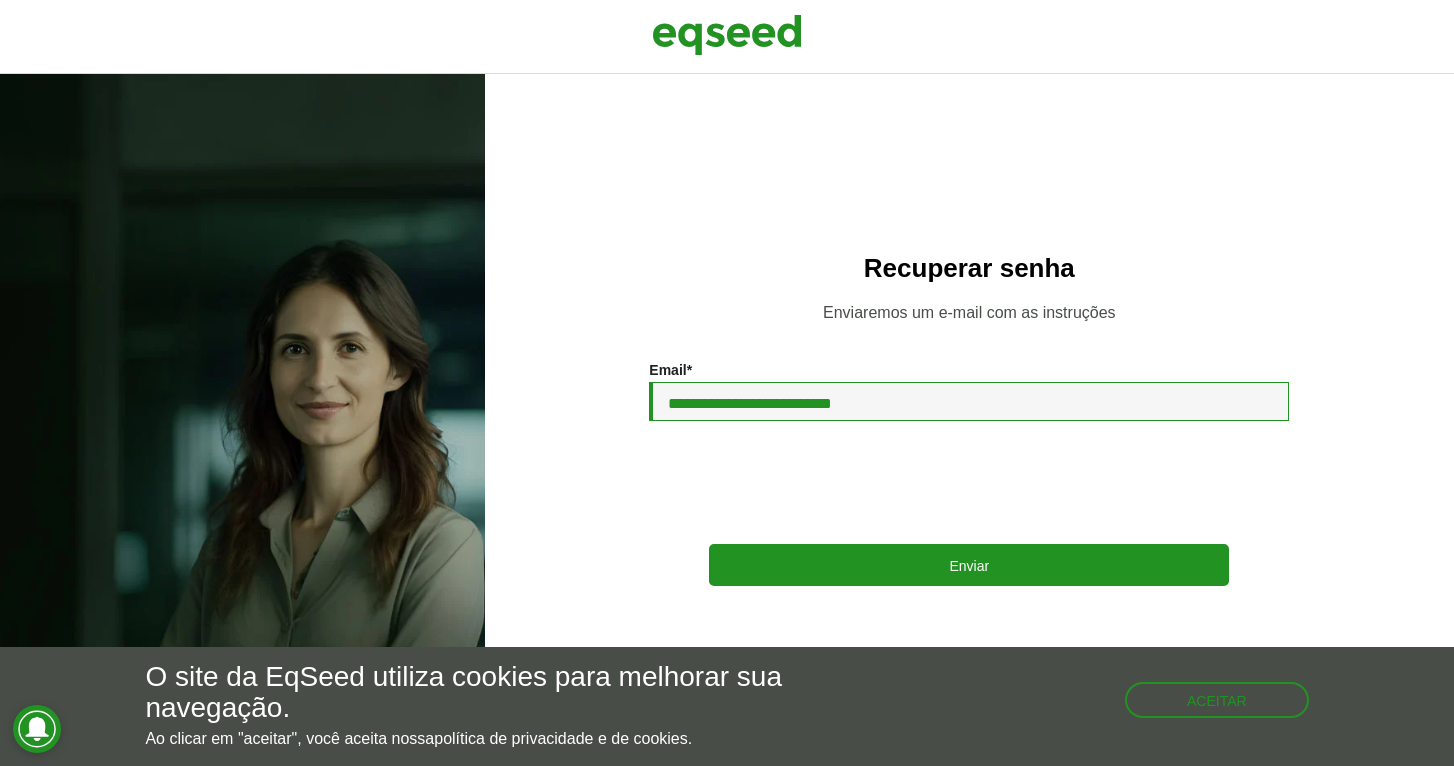 type on "**********" 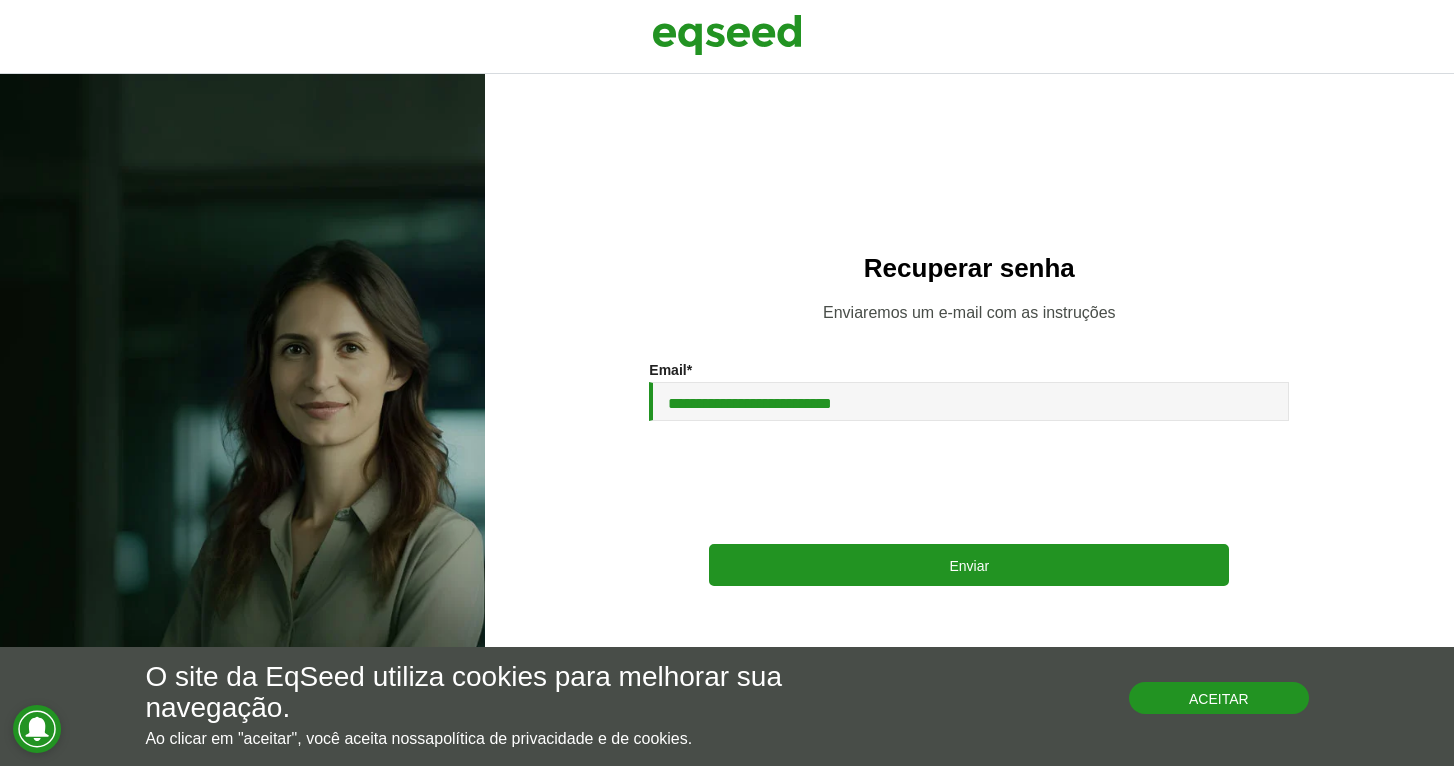 click on "Aceitar" at bounding box center [1219, 698] 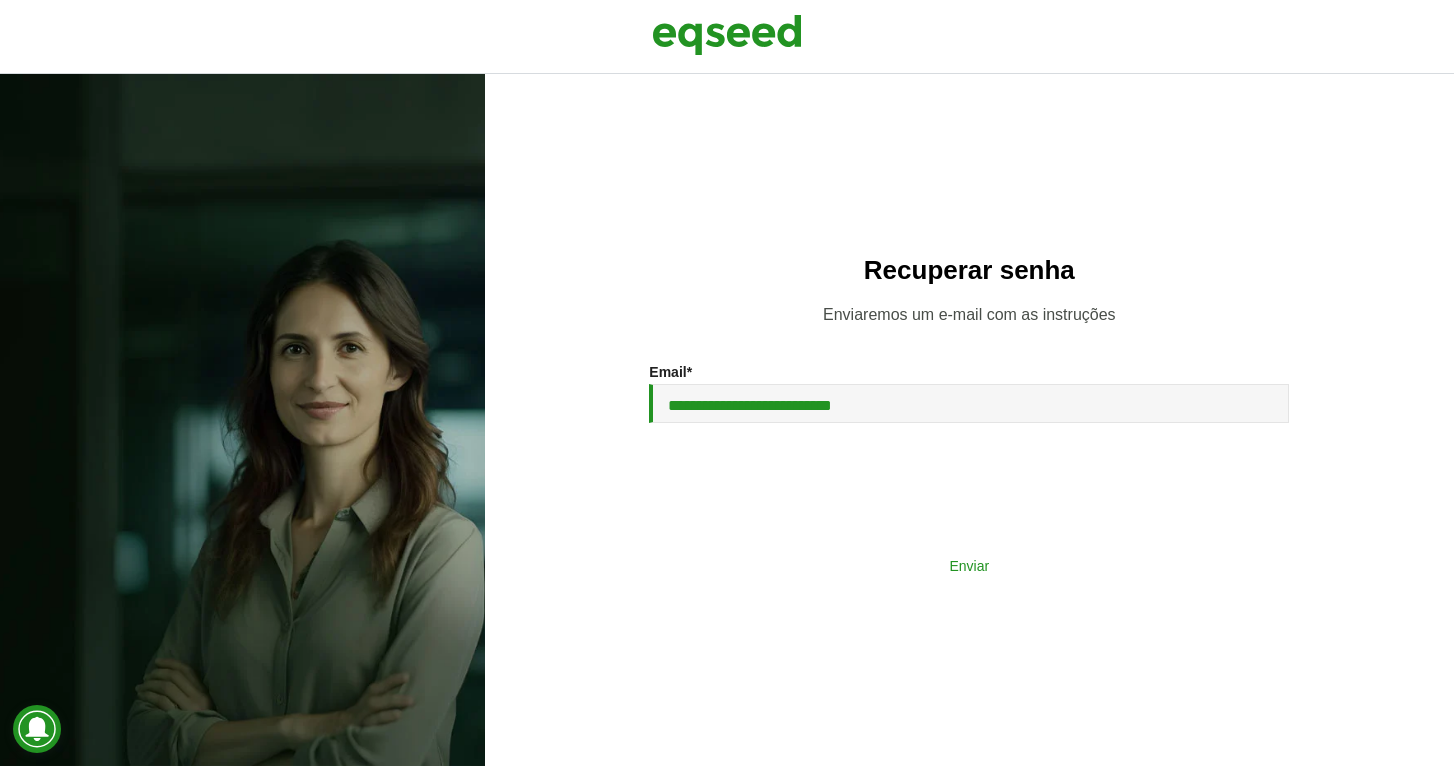 click on "Enviar" at bounding box center [969, 565] 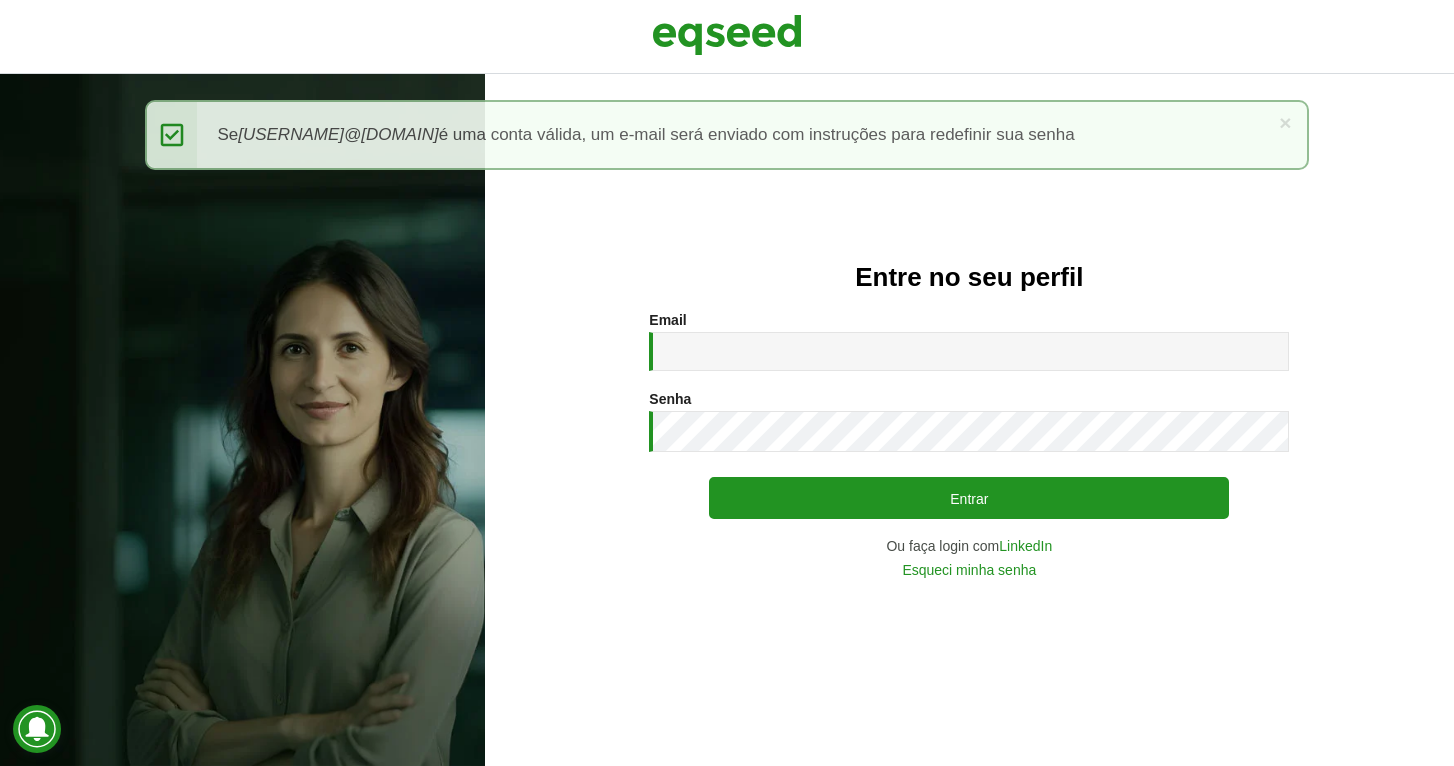 scroll, scrollTop: 0, scrollLeft: 0, axis: both 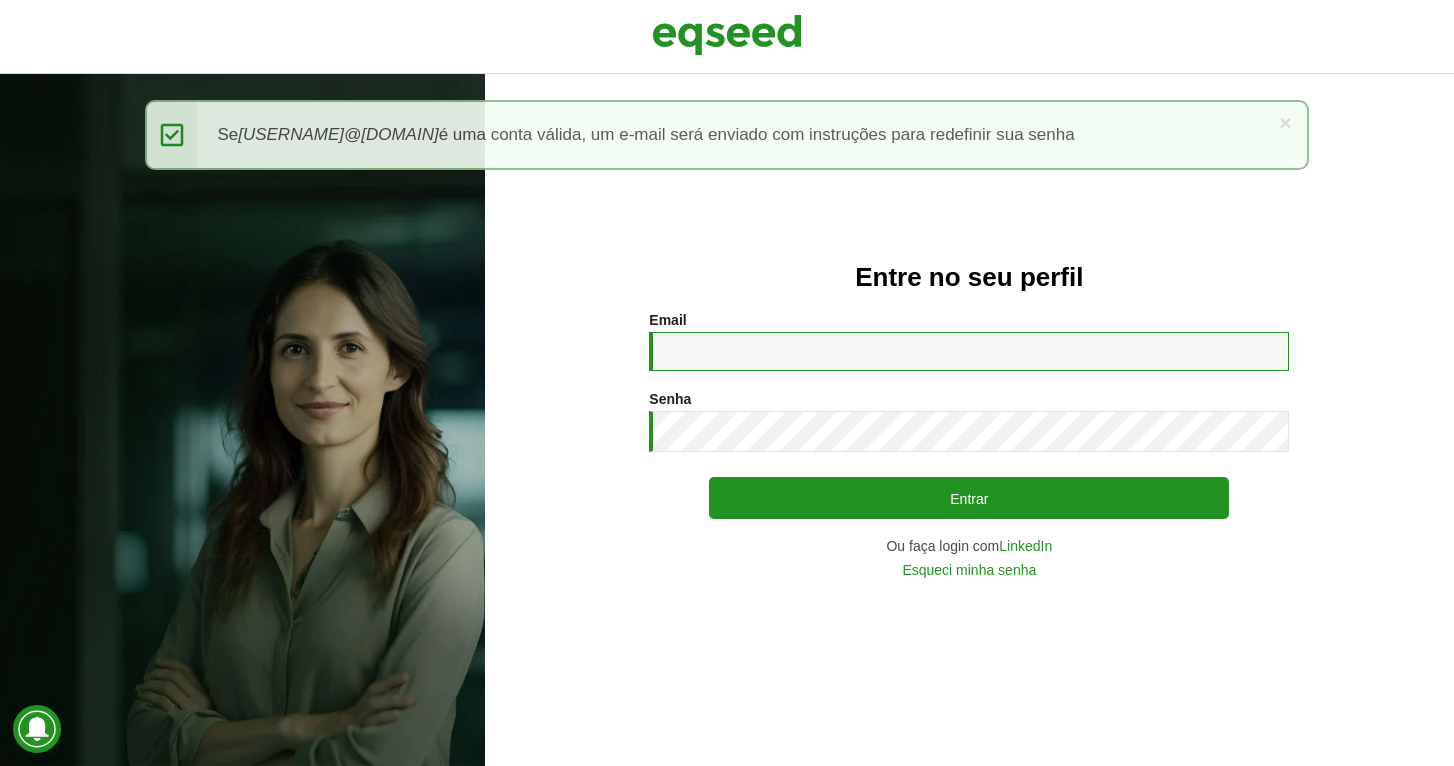 click on "Email  *" at bounding box center (969, 351) 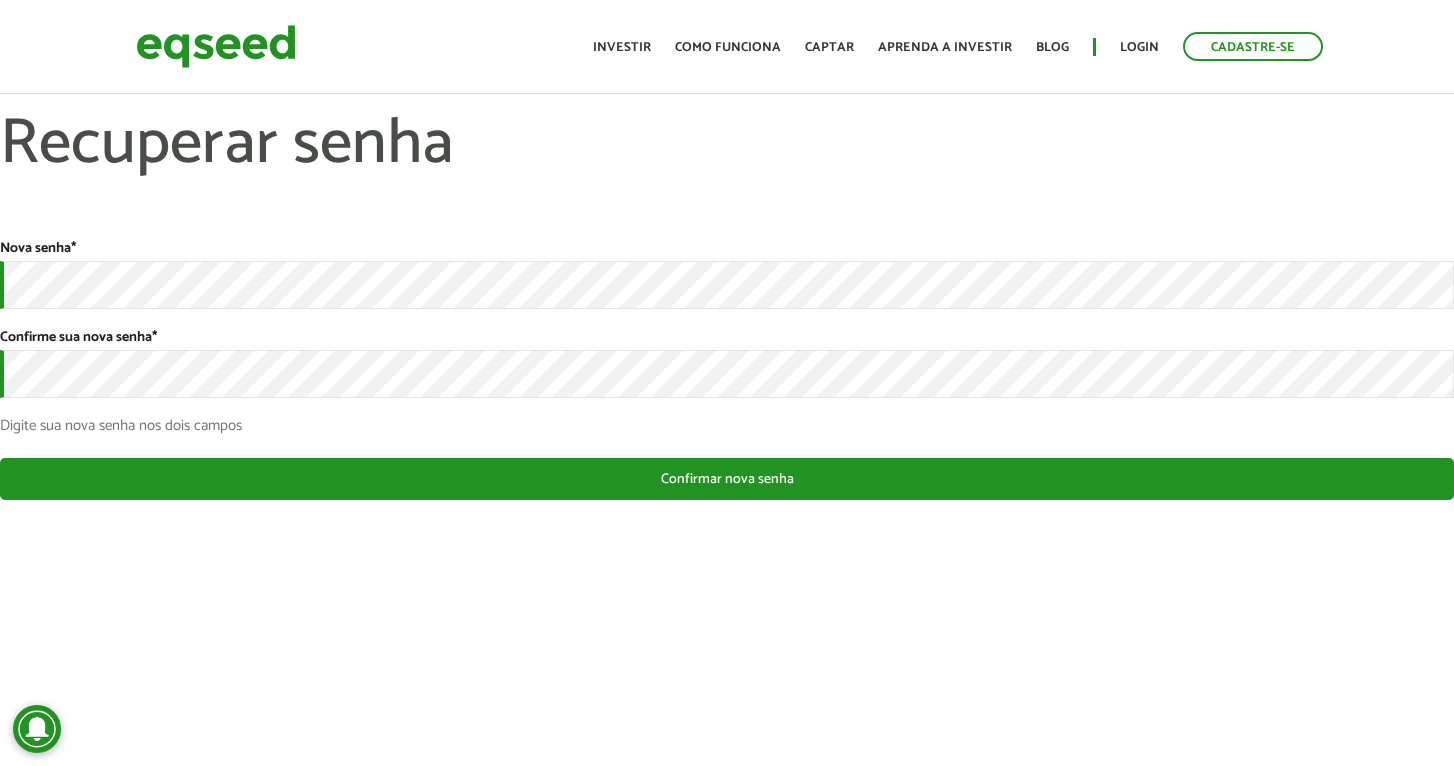 scroll, scrollTop: 0, scrollLeft: 0, axis: both 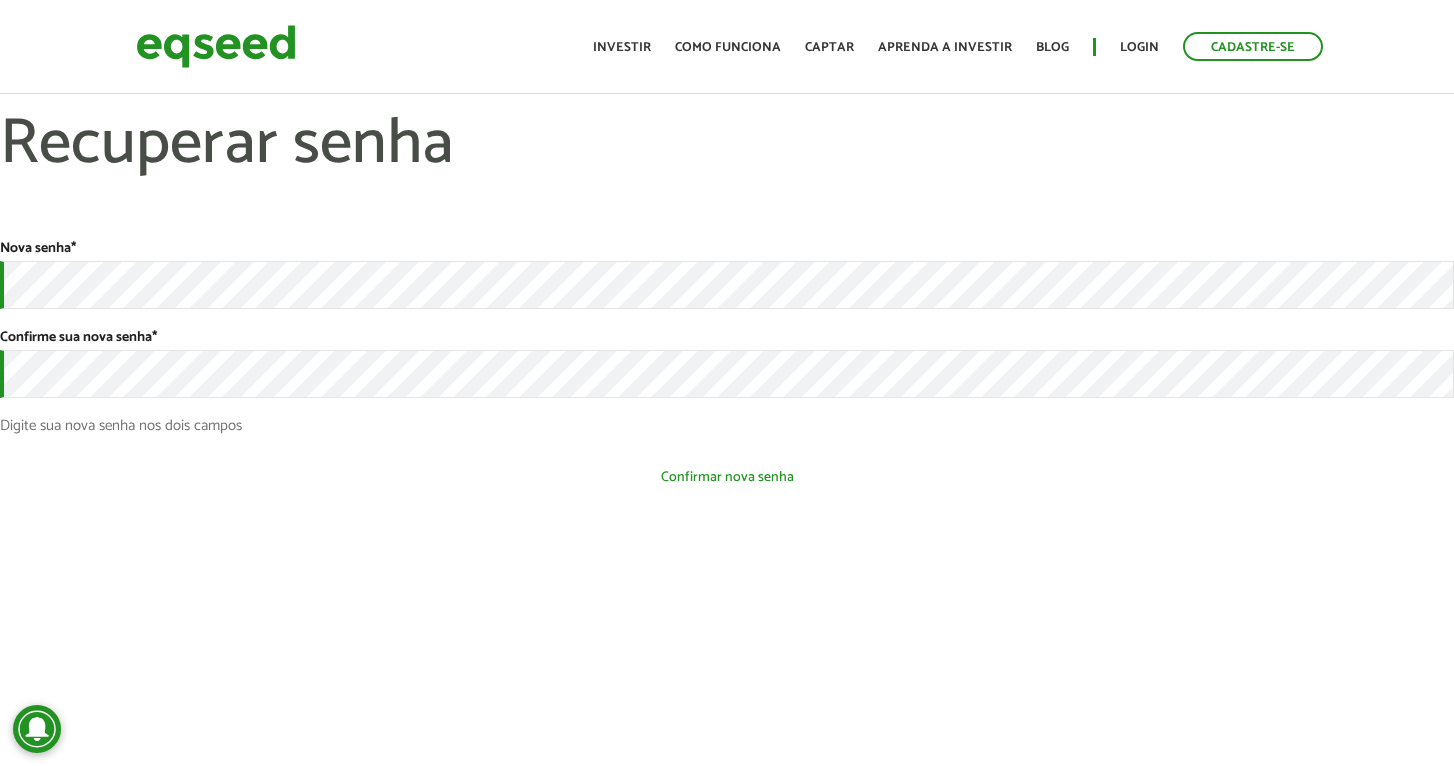 click on "Confirmar nova senha" at bounding box center (727, 477) 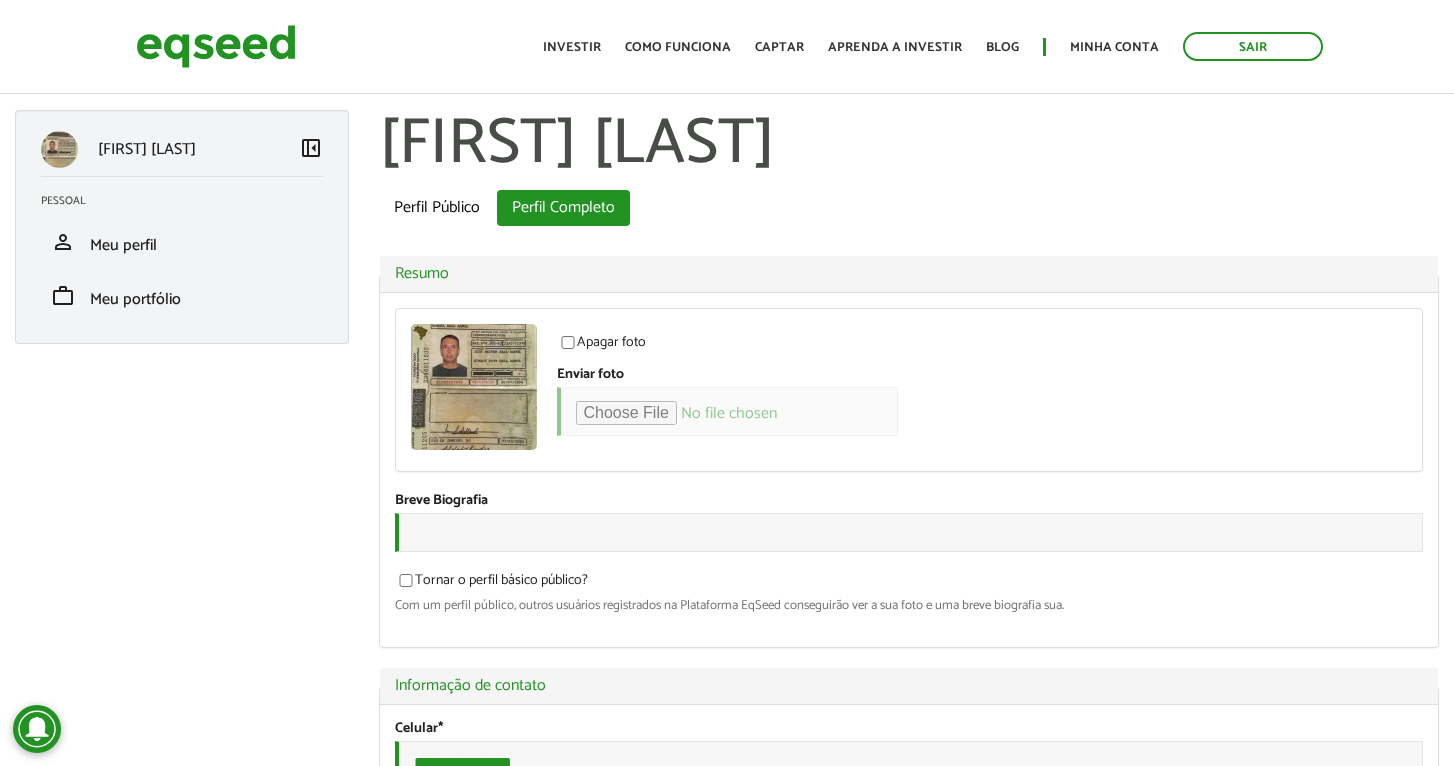 scroll, scrollTop: 0, scrollLeft: 0, axis: both 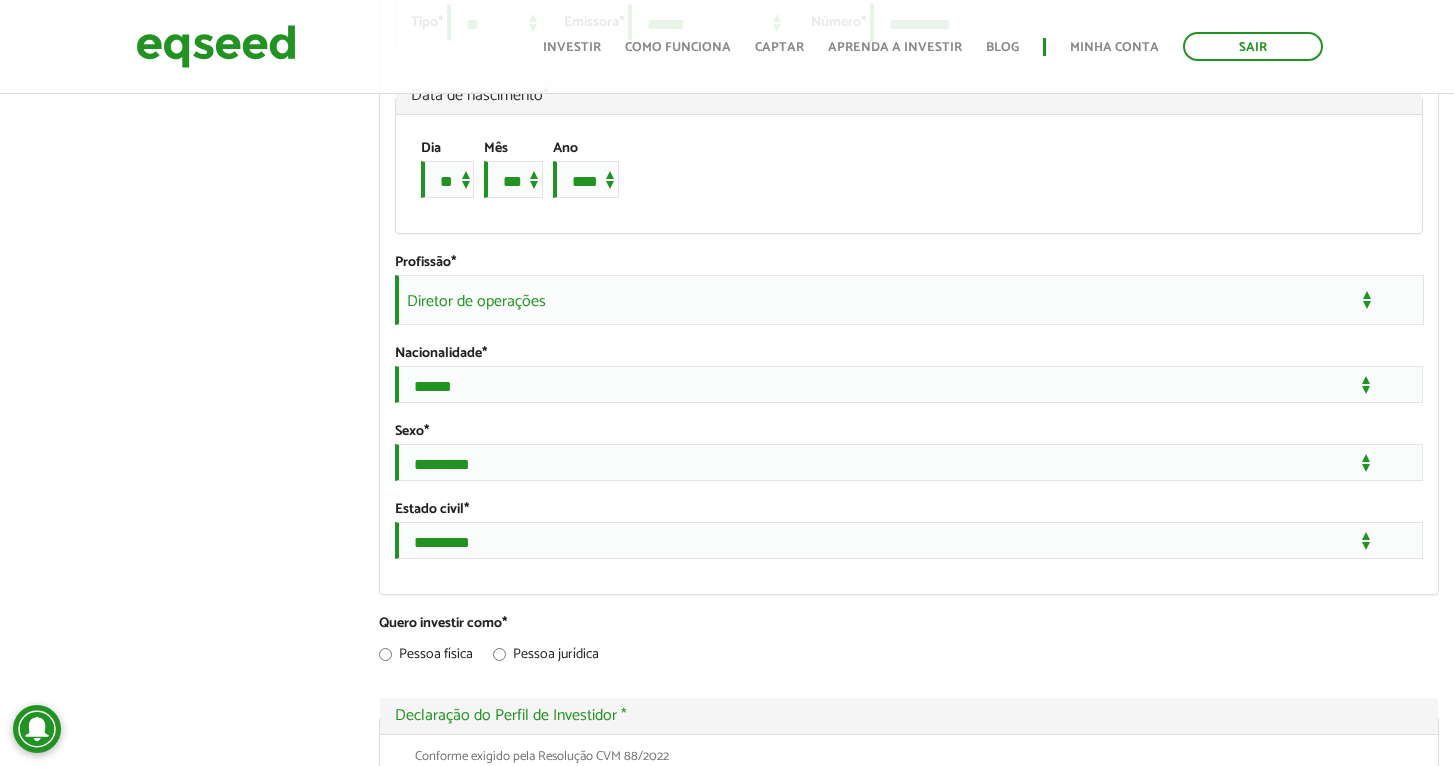 type on "**********" 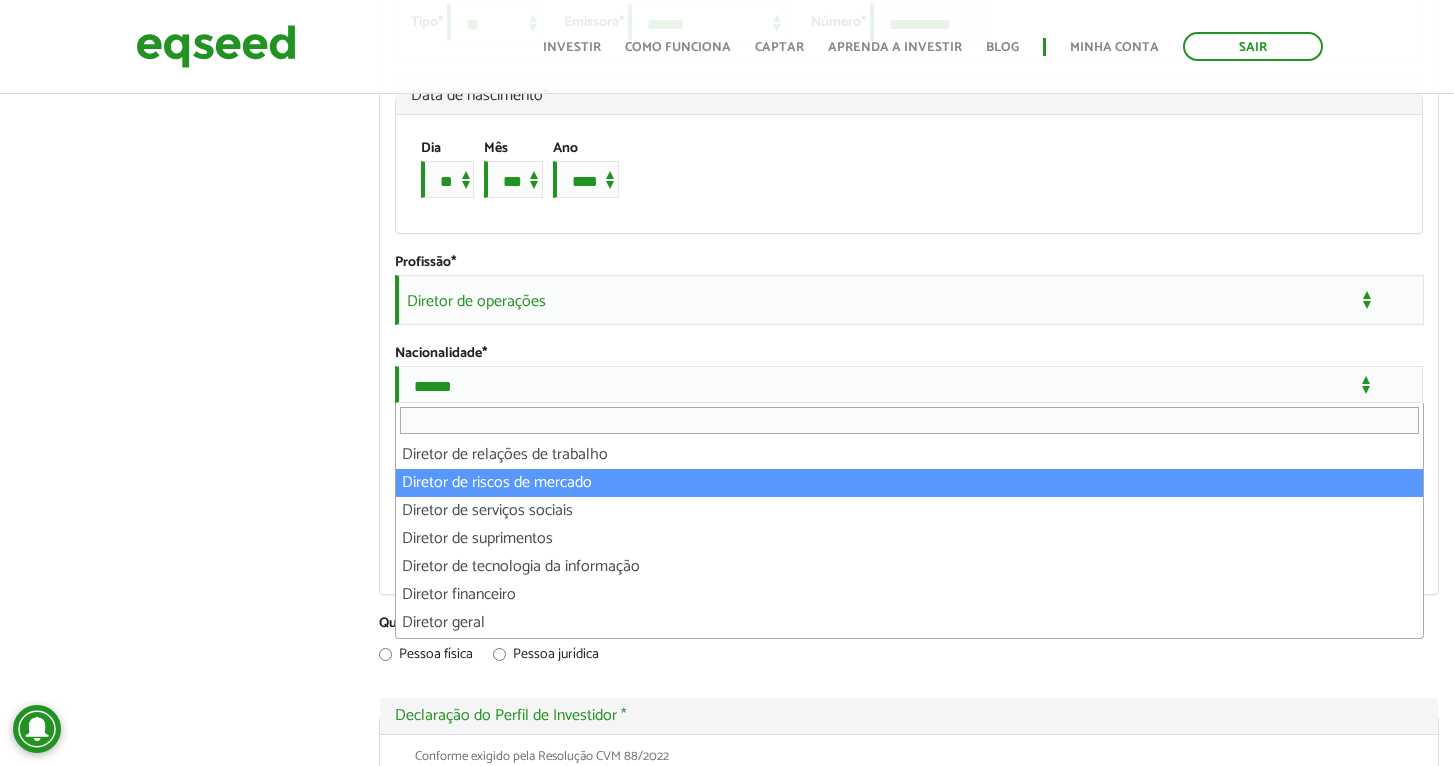 scroll, scrollTop: 11282, scrollLeft: 0, axis: vertical 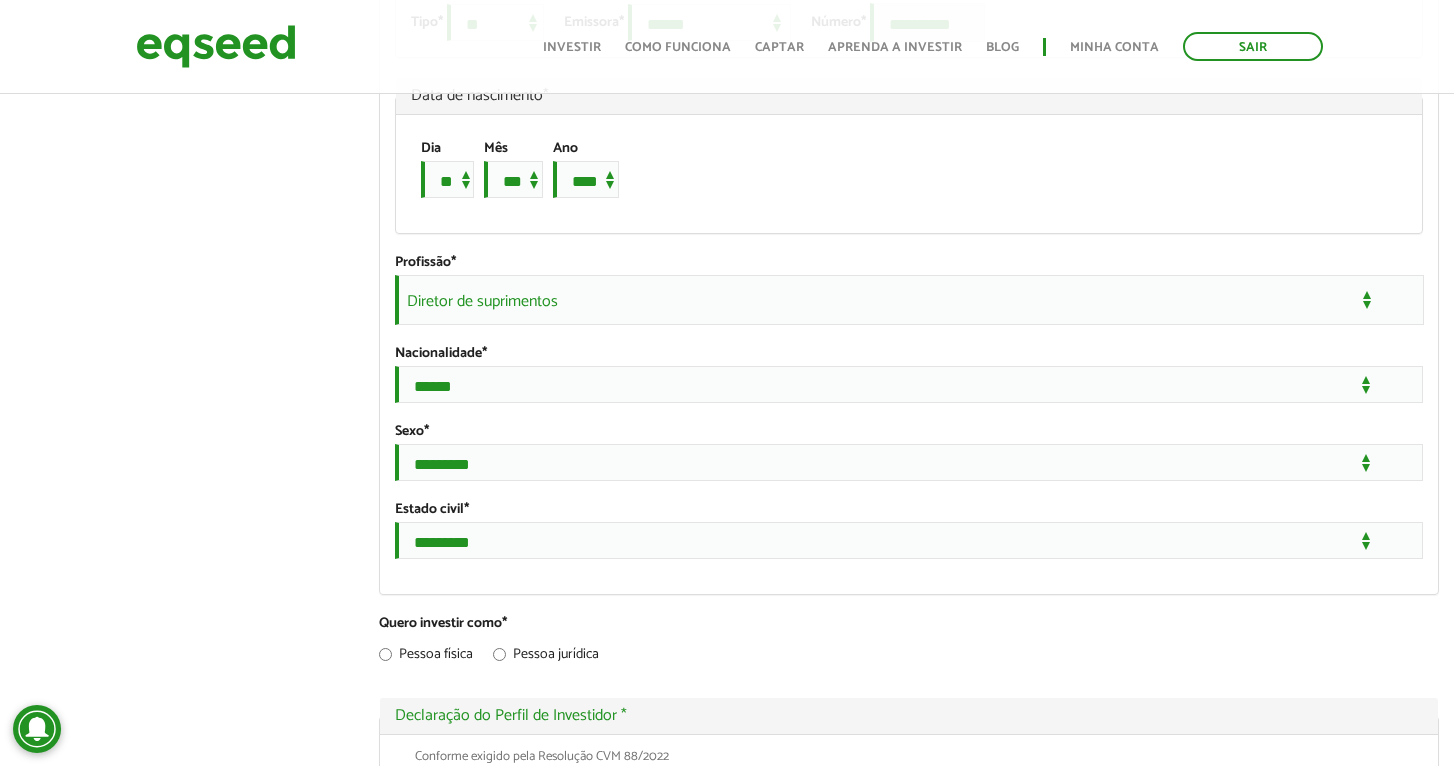 click on "Diretor de suprimentos" at bounding box center (909, 300) 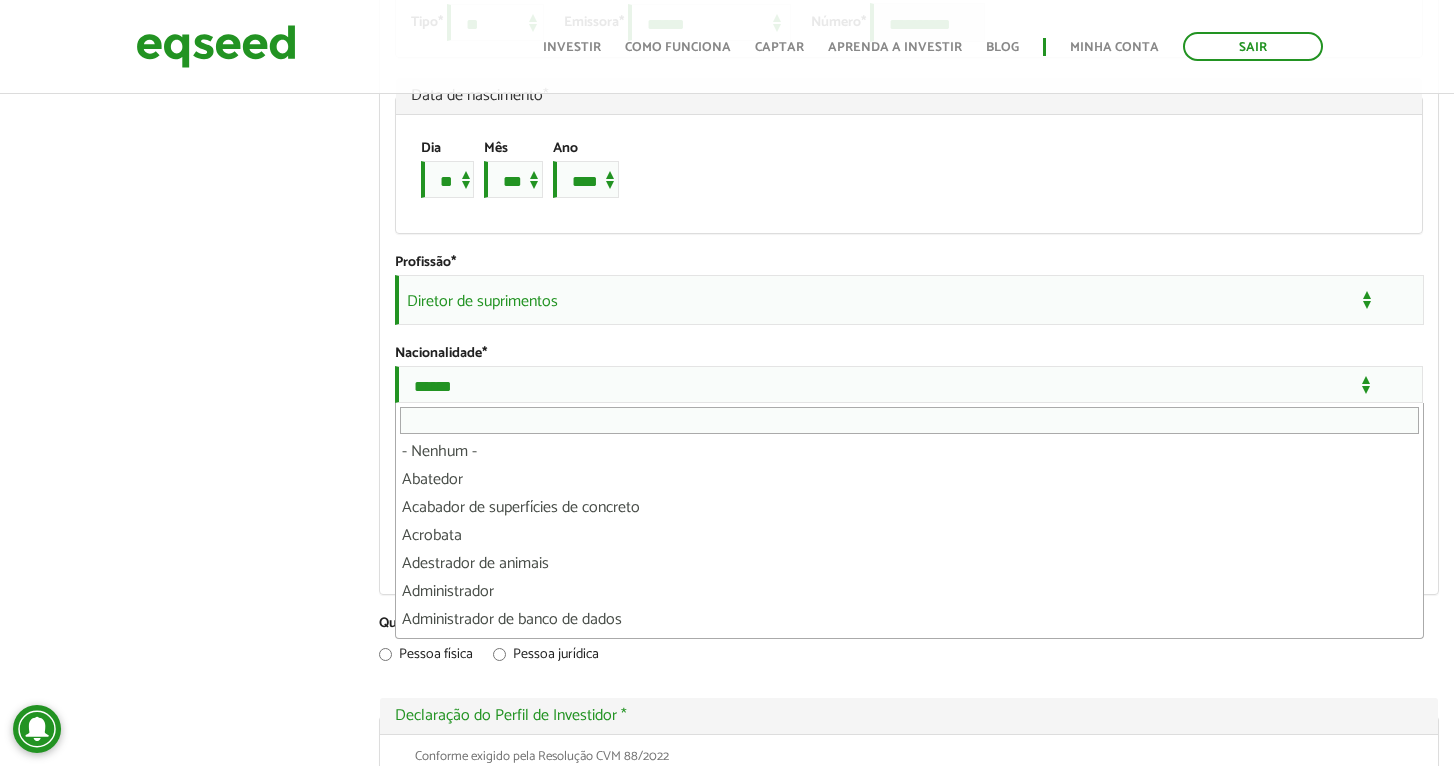 scroll, scrollTop: 11340, scrollLeft: 0, axis: vertical 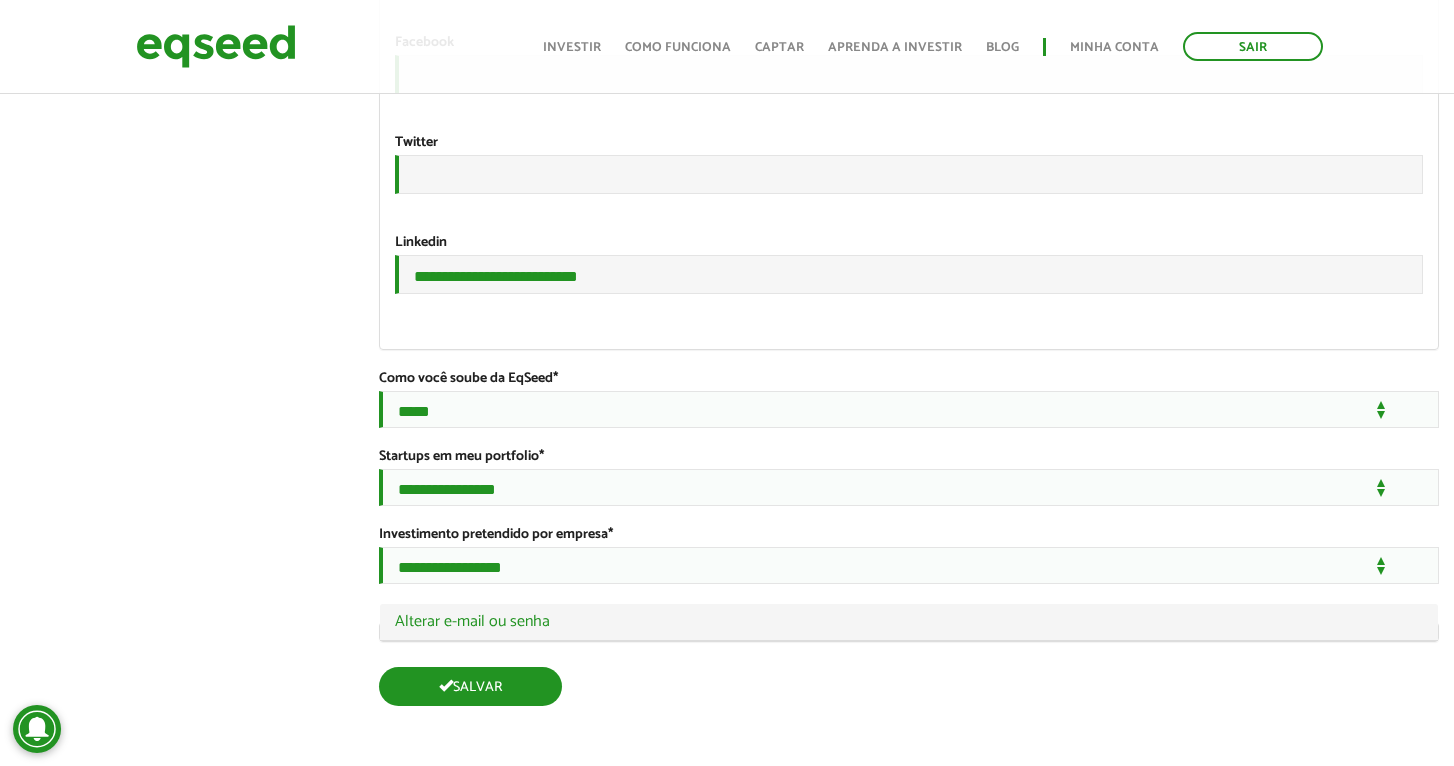 click at bounding box center [446, 685] 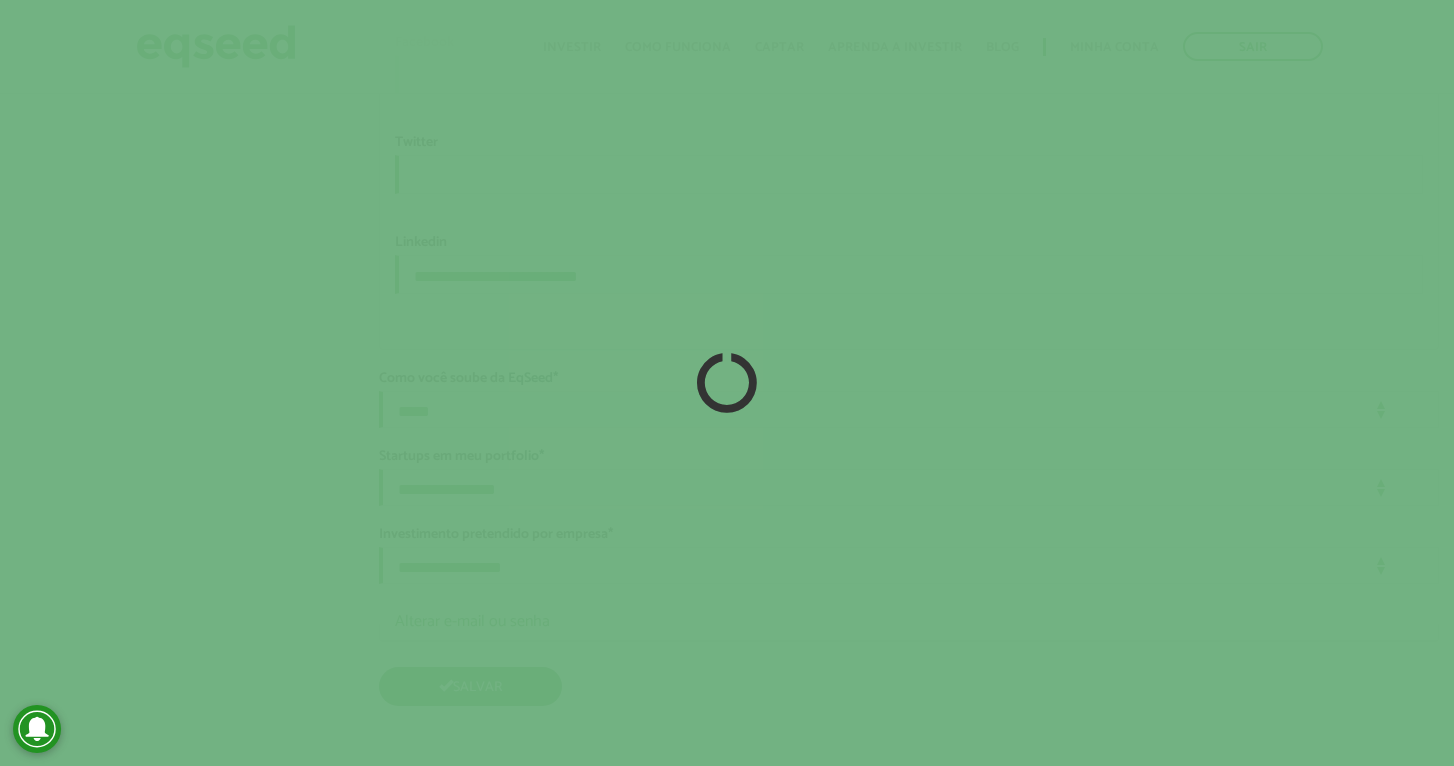 scroll, scrollTop: 3432, scrollLeft: 0, axis: vertical 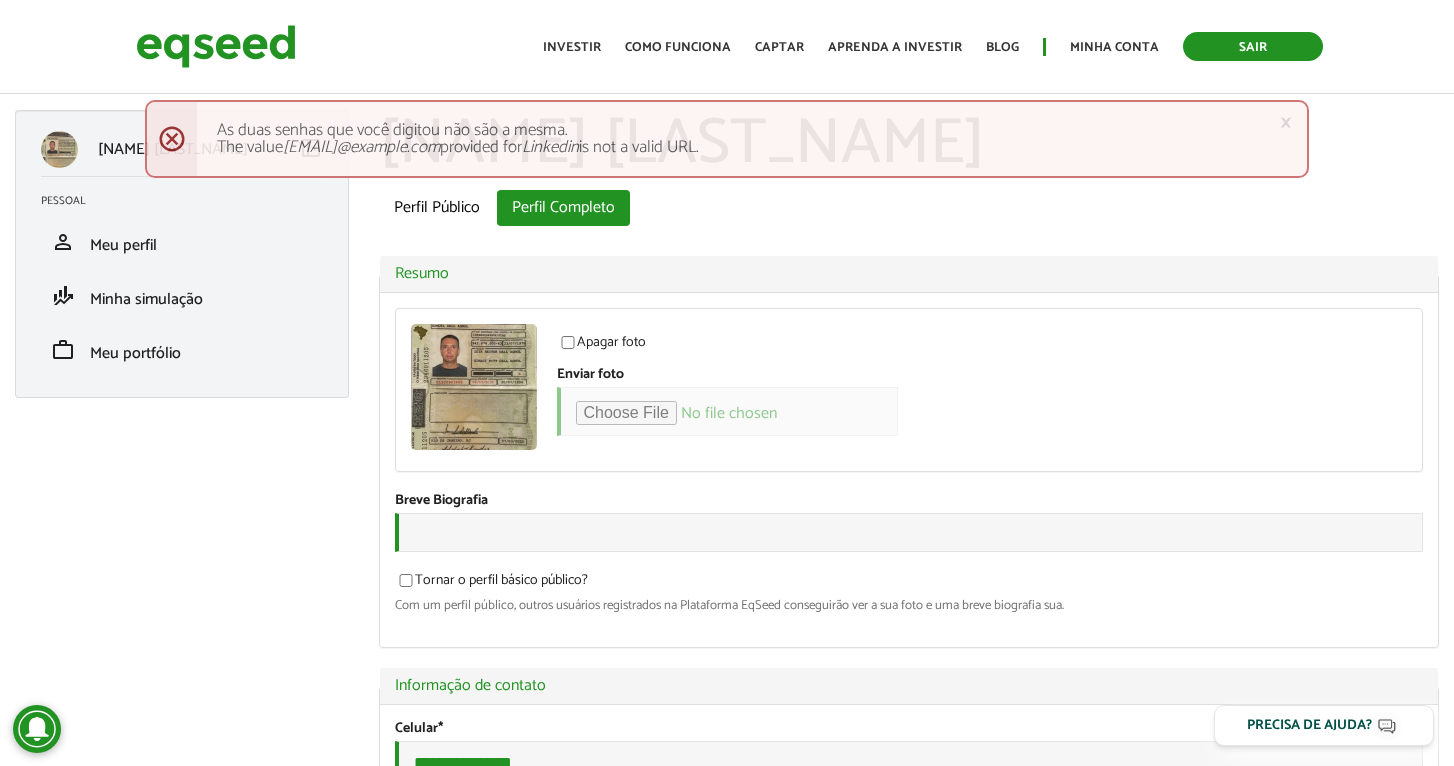 click on "Sair" at bounding box center [1253, 46] 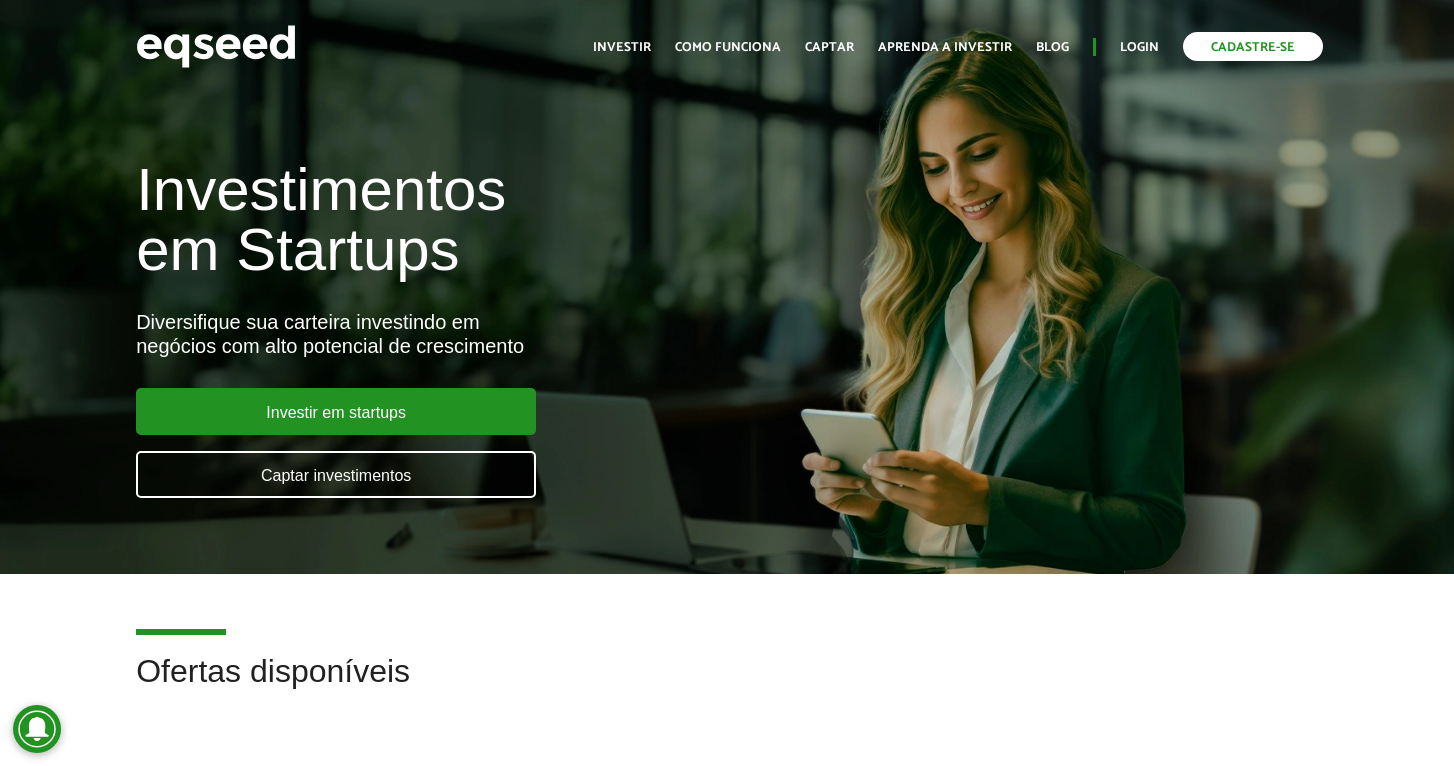 scroll, scrollTop: 0, scrollLeft: 0, axis: both 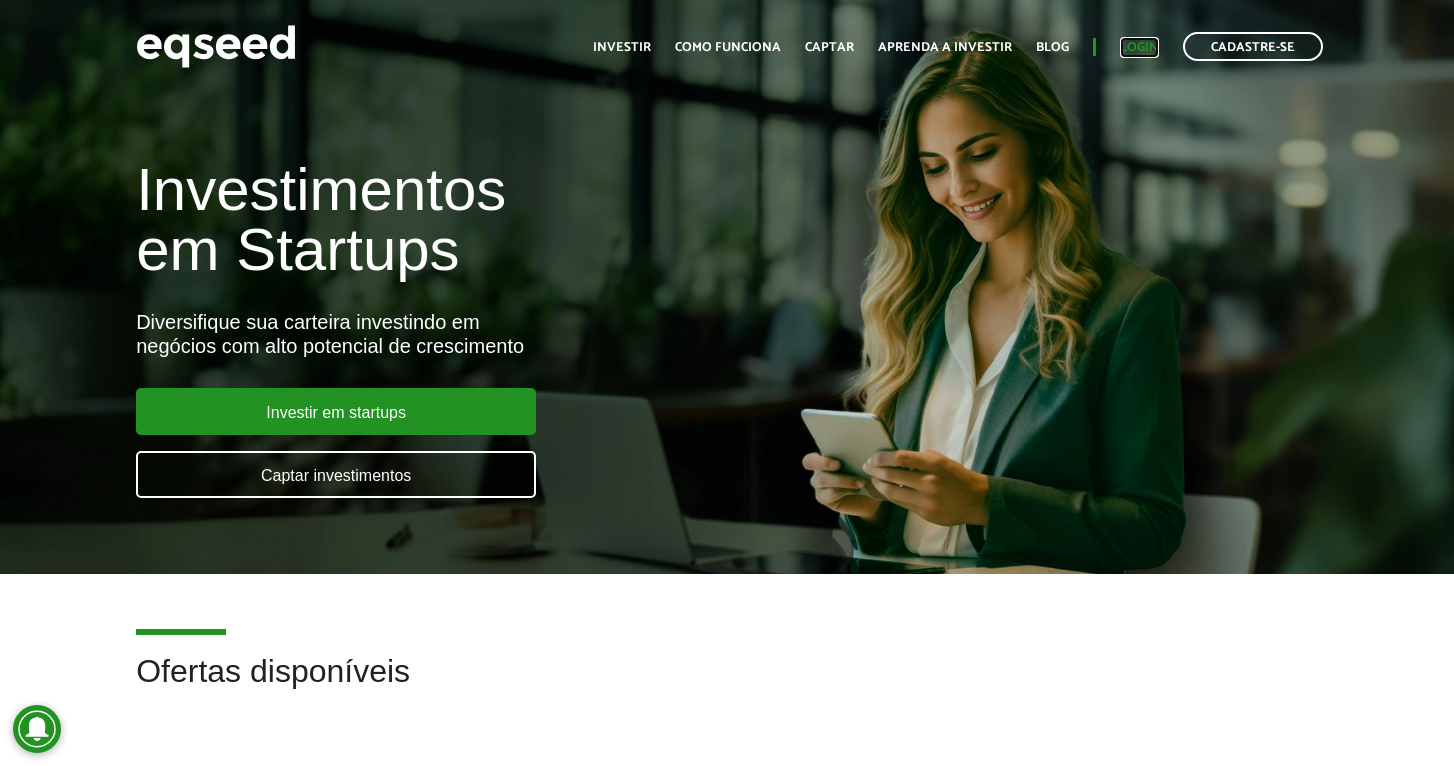 click on "Login" at bounding box center [1139, 47] 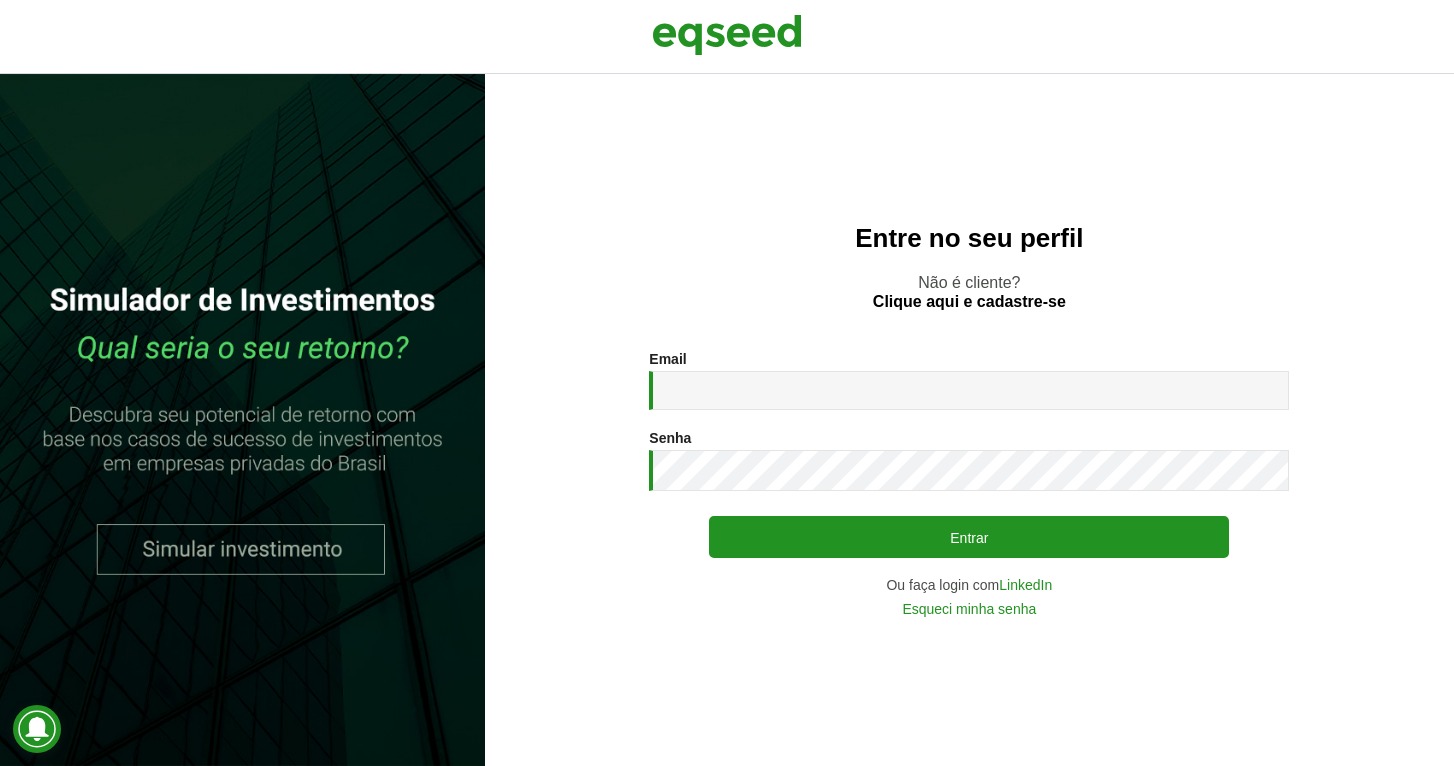 scroll, scrollTop: 0, scrollLeft: 0, axis: both 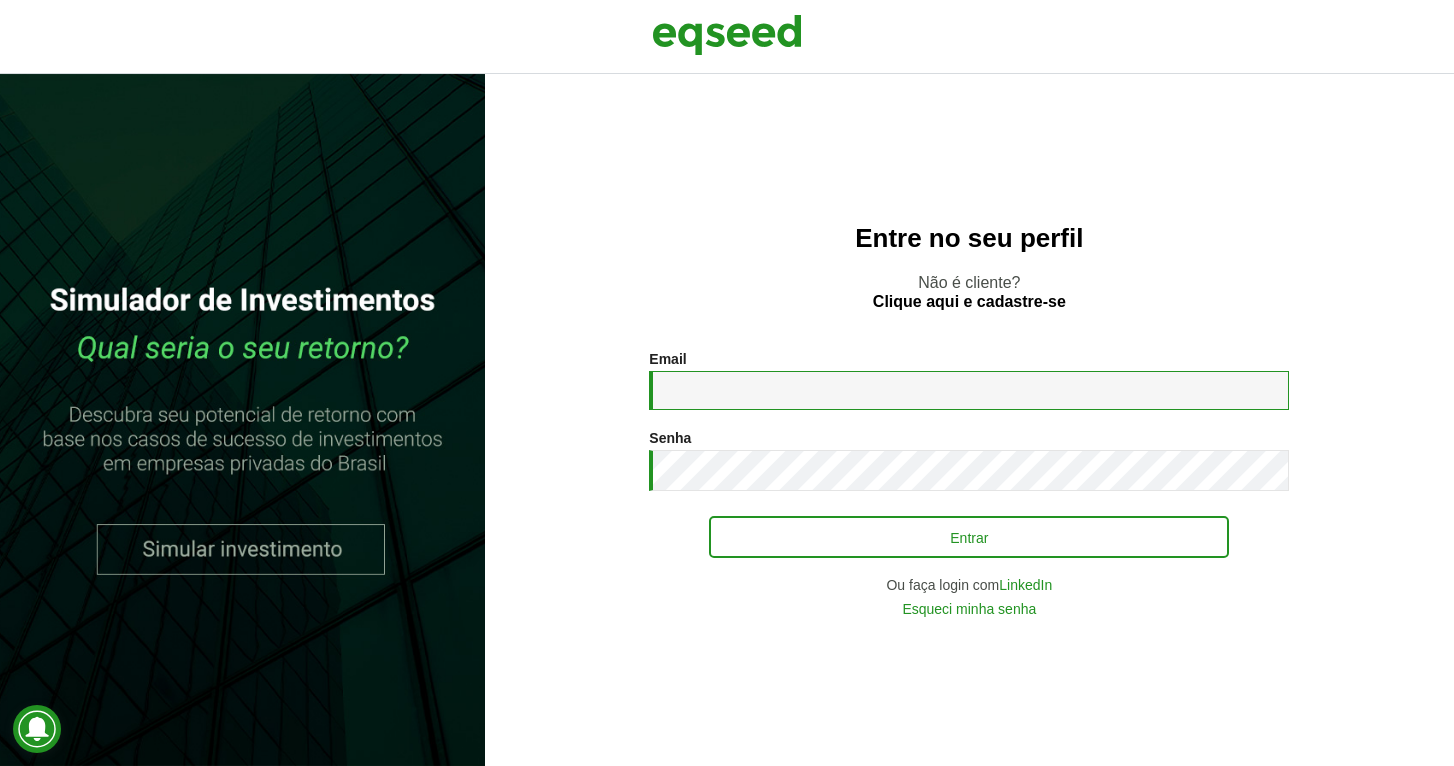 type on "**********" 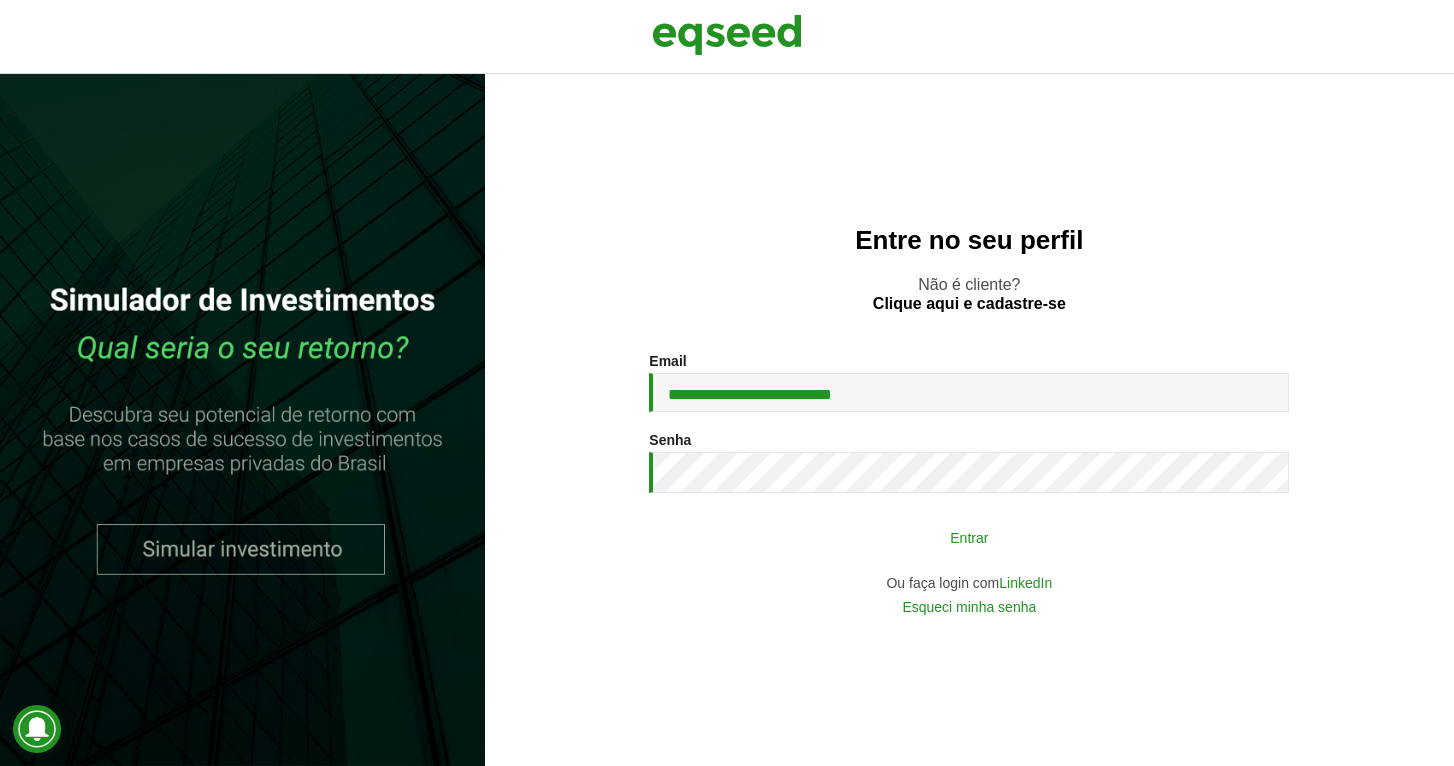 click on "Entrar" at bounding box center (969, 537) 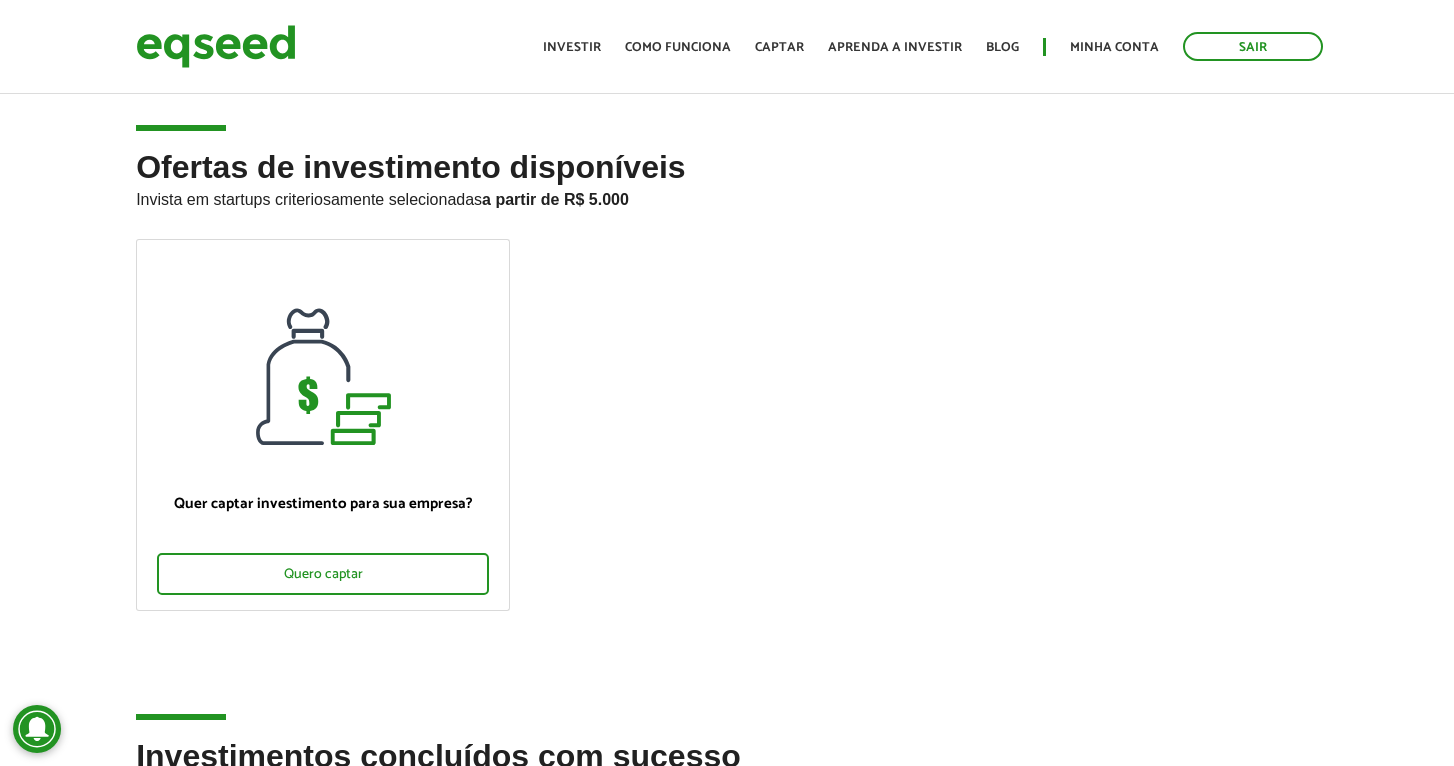 scroll, scrollTop: 0, scrollLeft: 0, axis: both 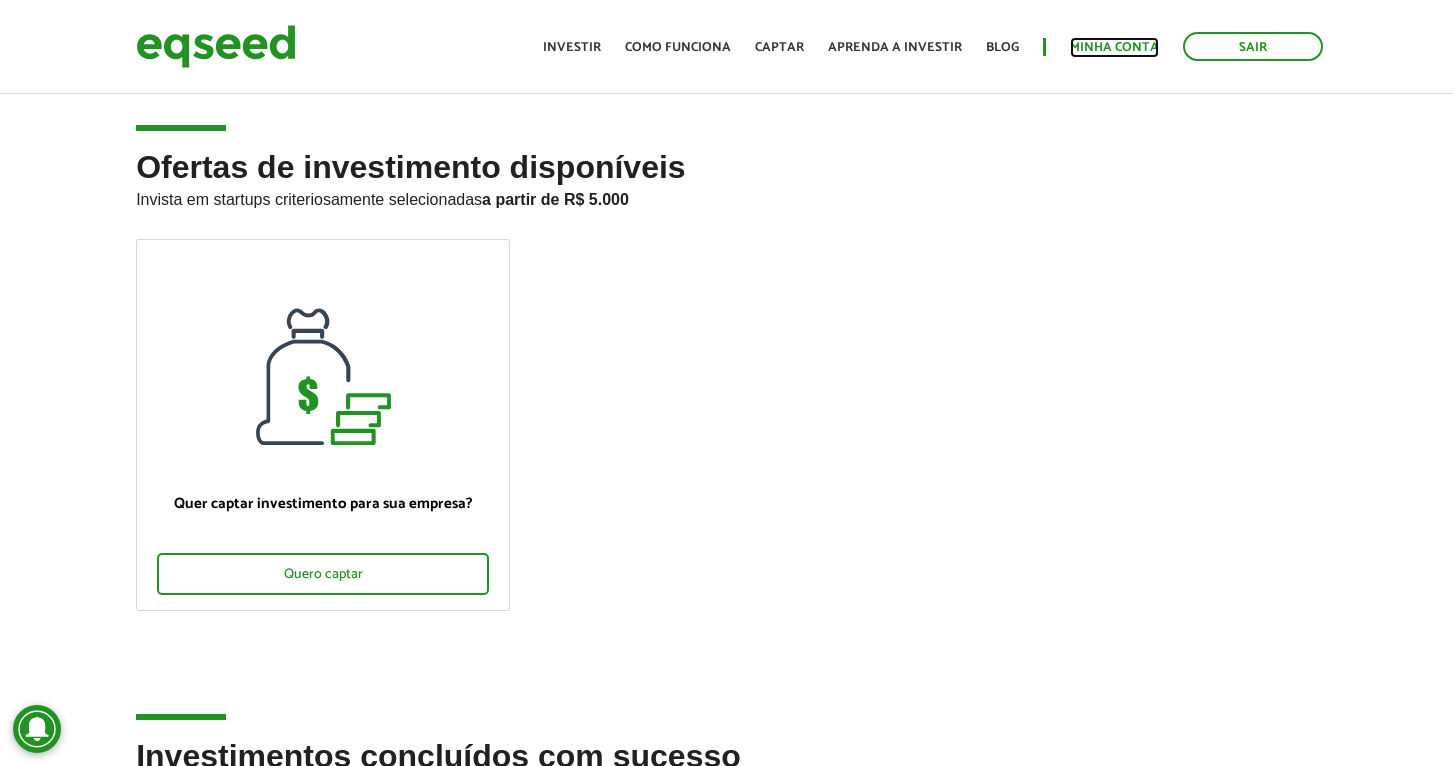 click on "Minha conta" at bounding box center (1114, 47) 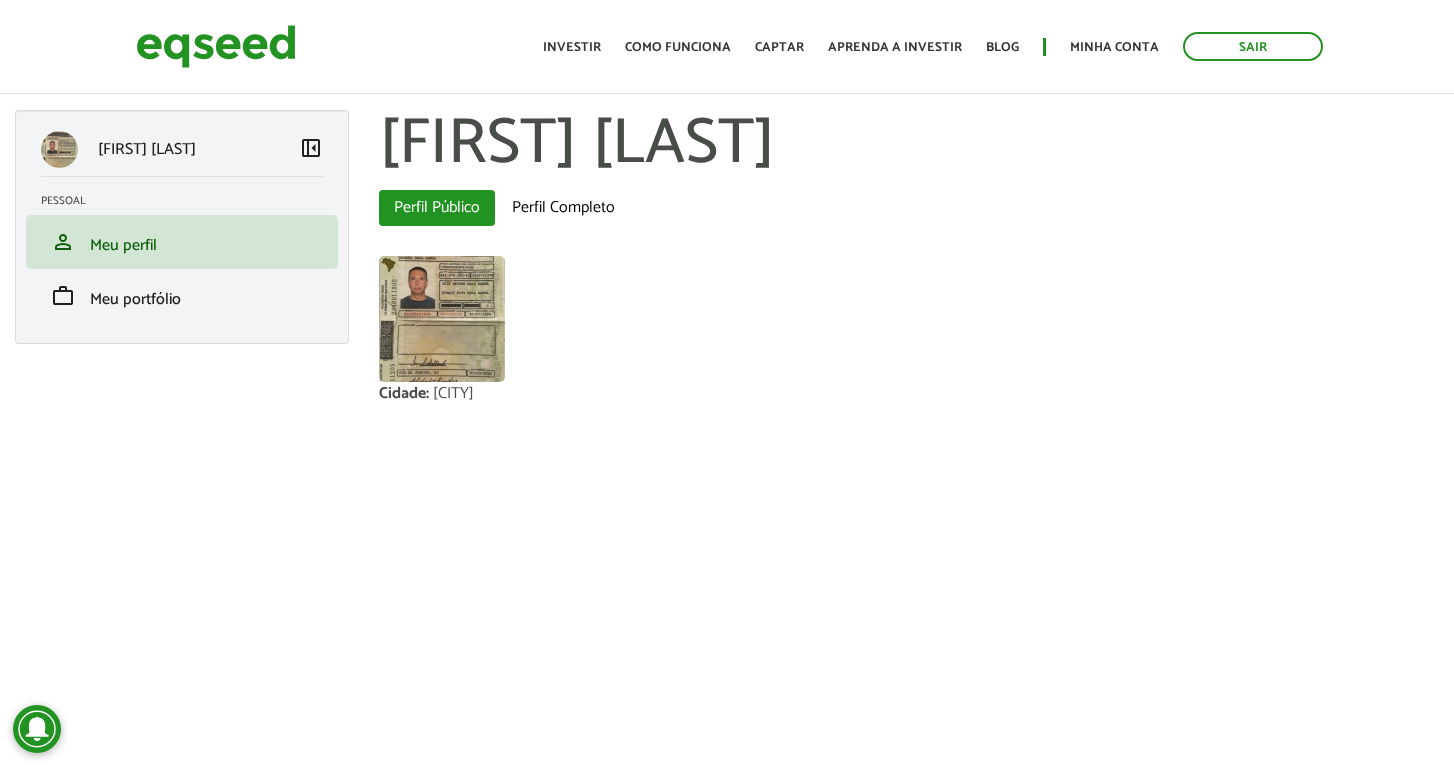 scroll, scrollTop: 0, scrollLeft: 0, axis: both 